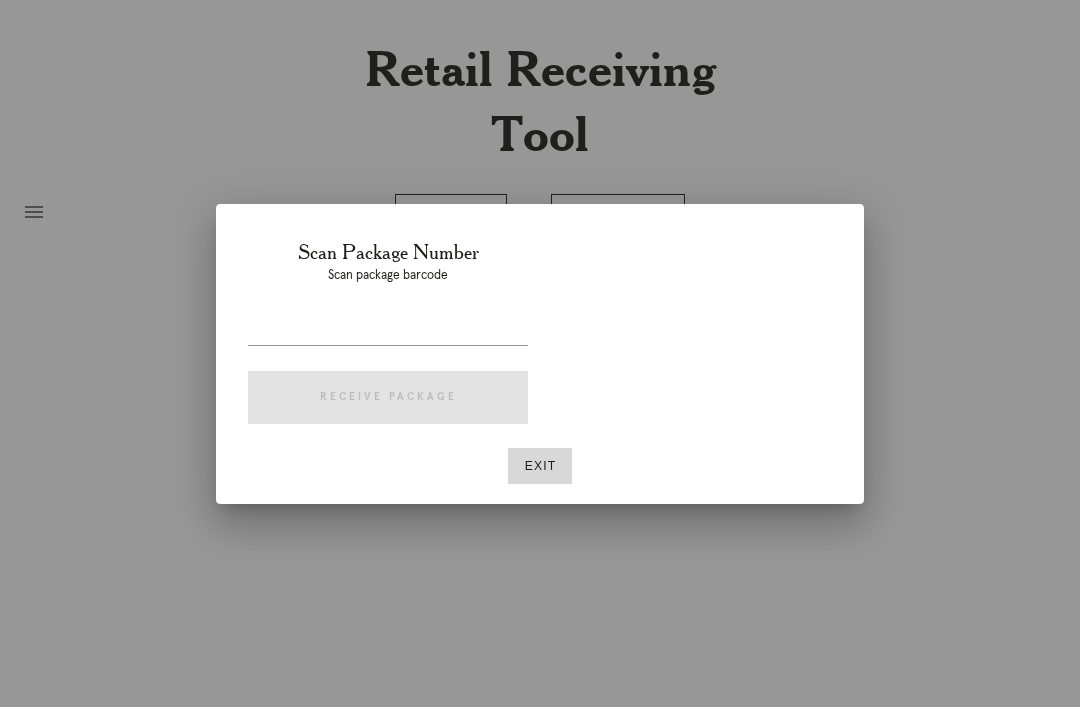 scroll, scrollTop: 64, scrollLeft: 0, axis: vertical 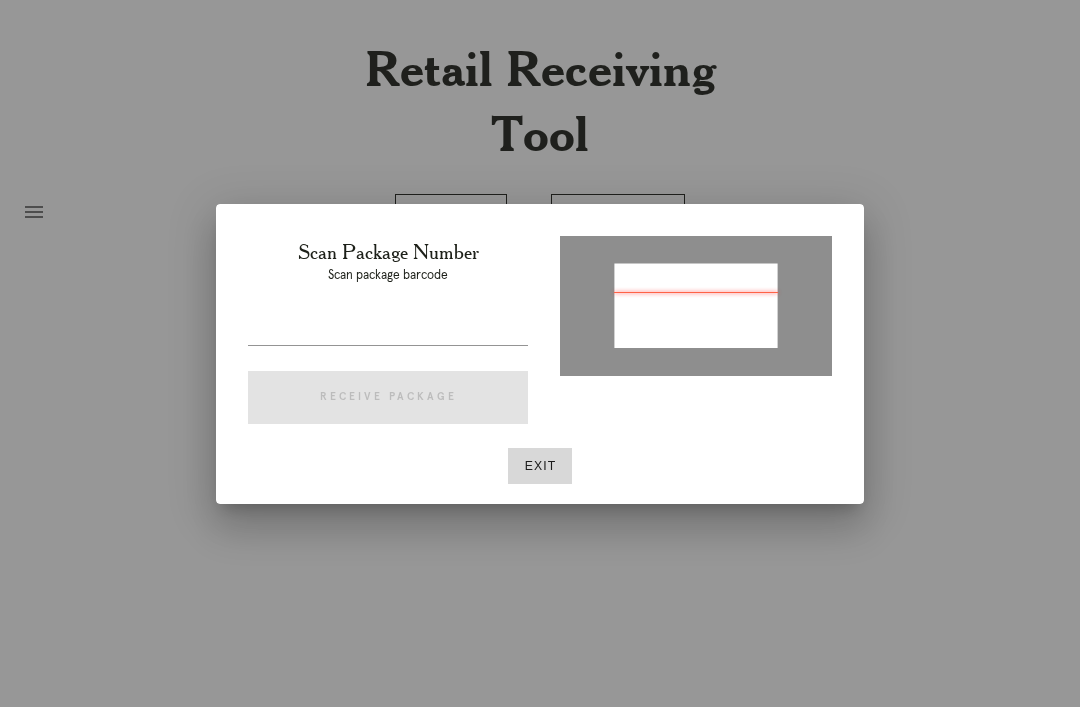 click at bounding box center (388, 329) 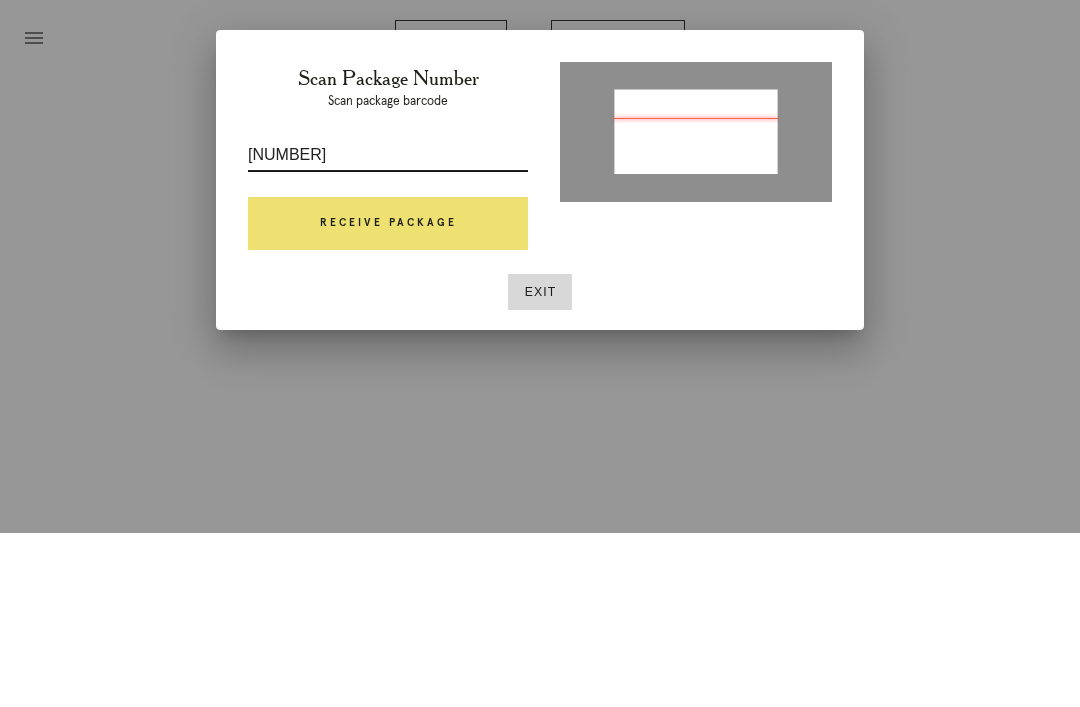 type on "P785110426533723" 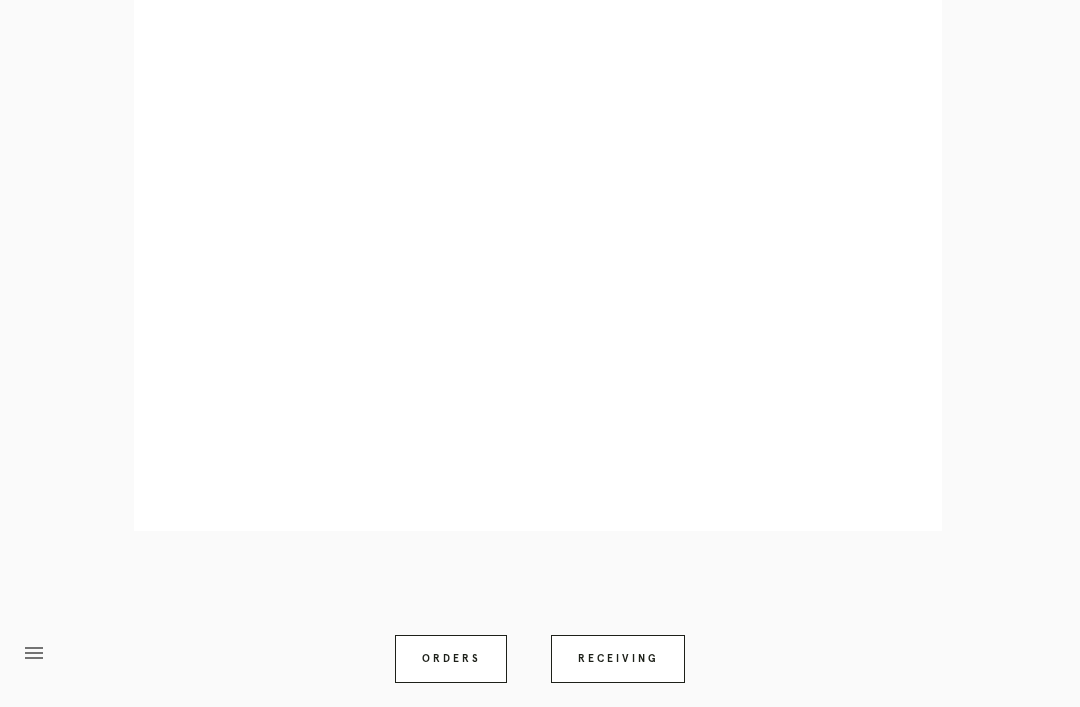 scroll, scrollTop: 994, scrollLeft: 0, axis: vertical 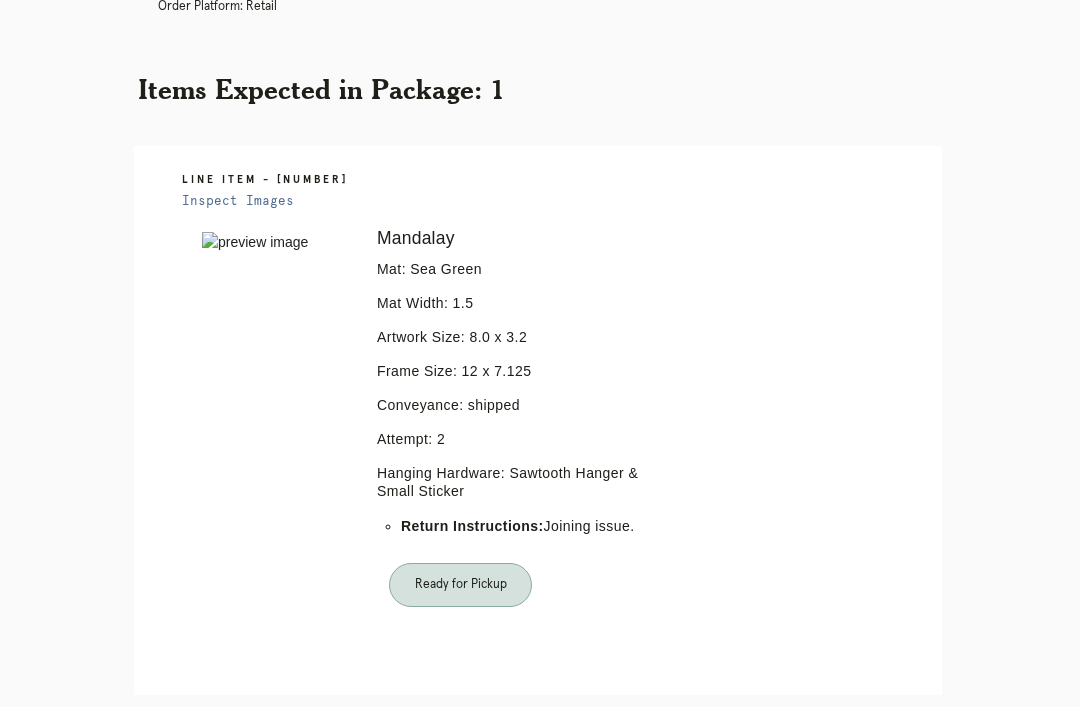click on "Orders" at bounding box center (451, 823) 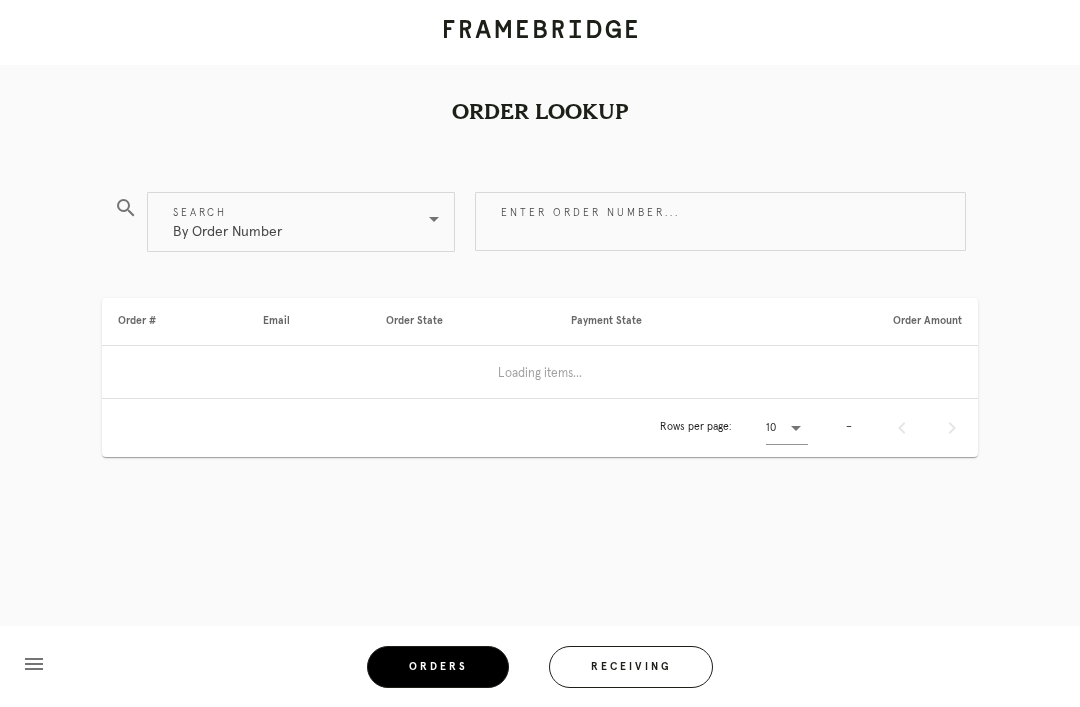 scroll, scrollTop: 0, scrollLeft: 0, axis: both 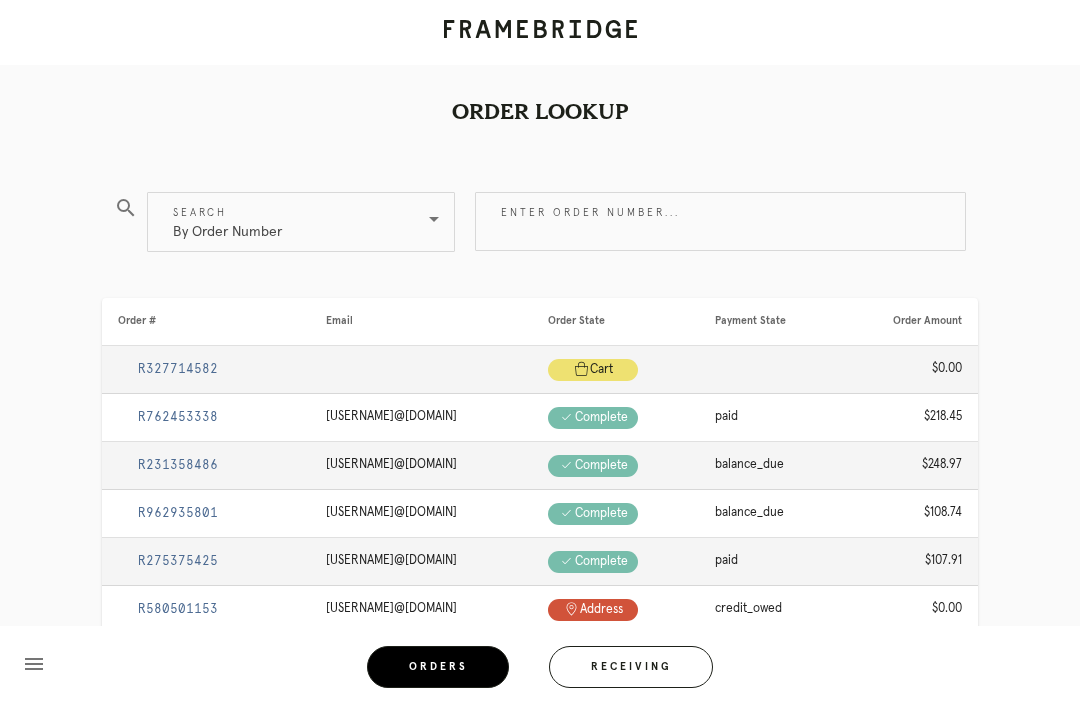 click on "Receiving" at bounding box center (631, 667) 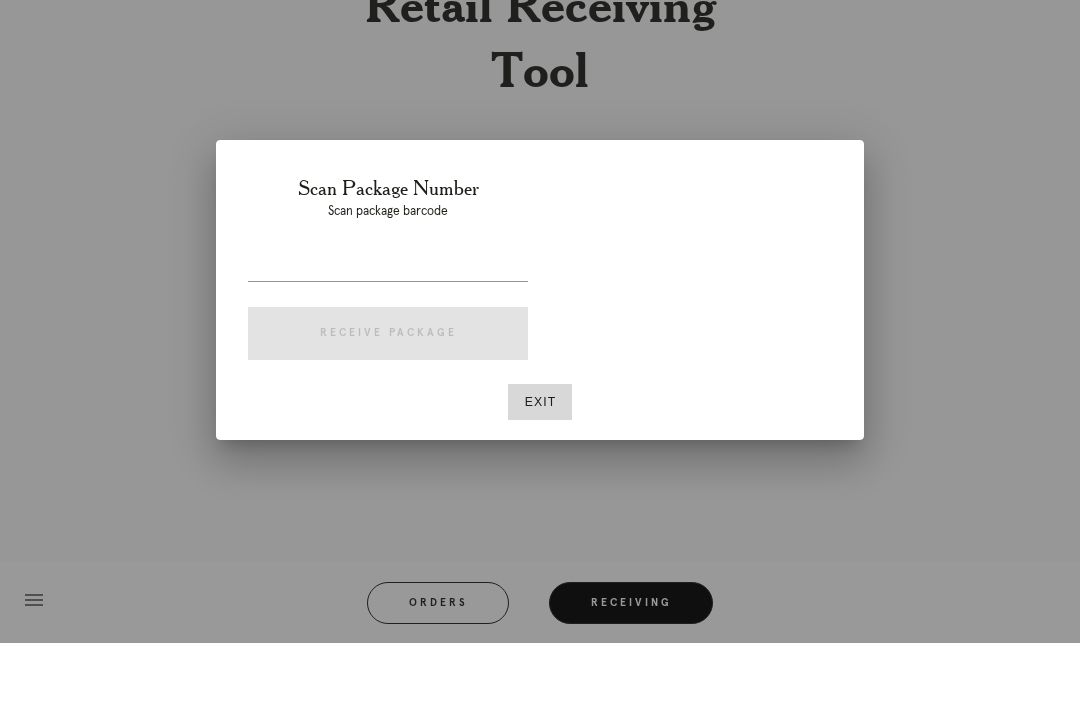 scroll, scrollTop: 64, scrollLeft: 0, axis: vertical 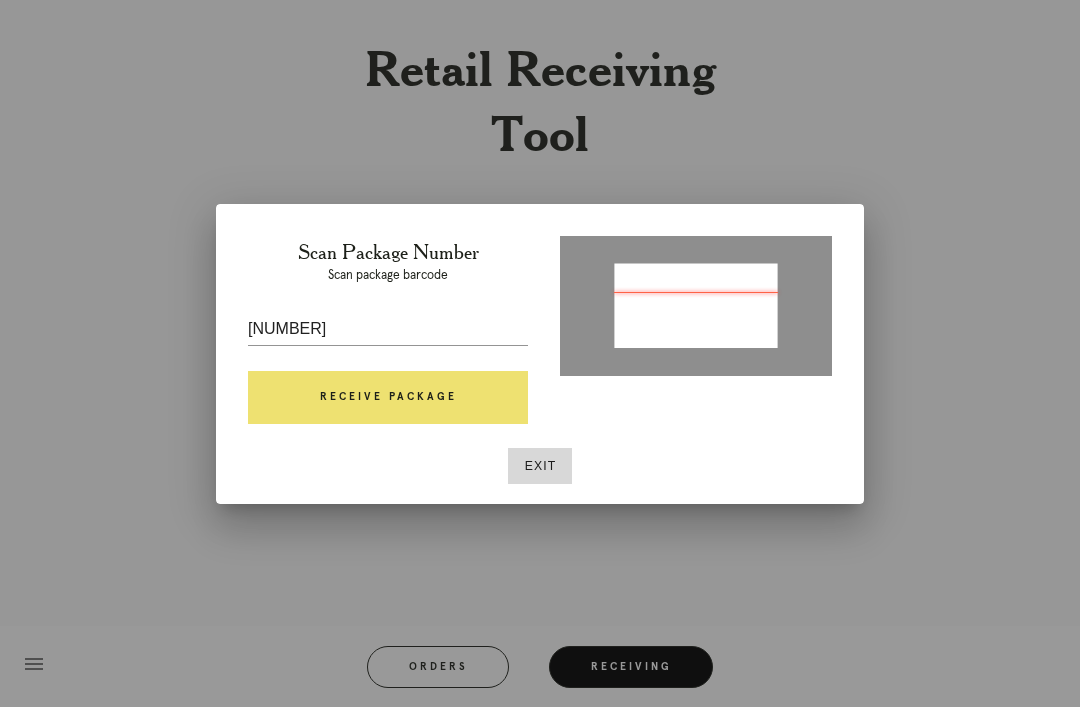 click on "Receive Package" at bounding box center (388, 398) 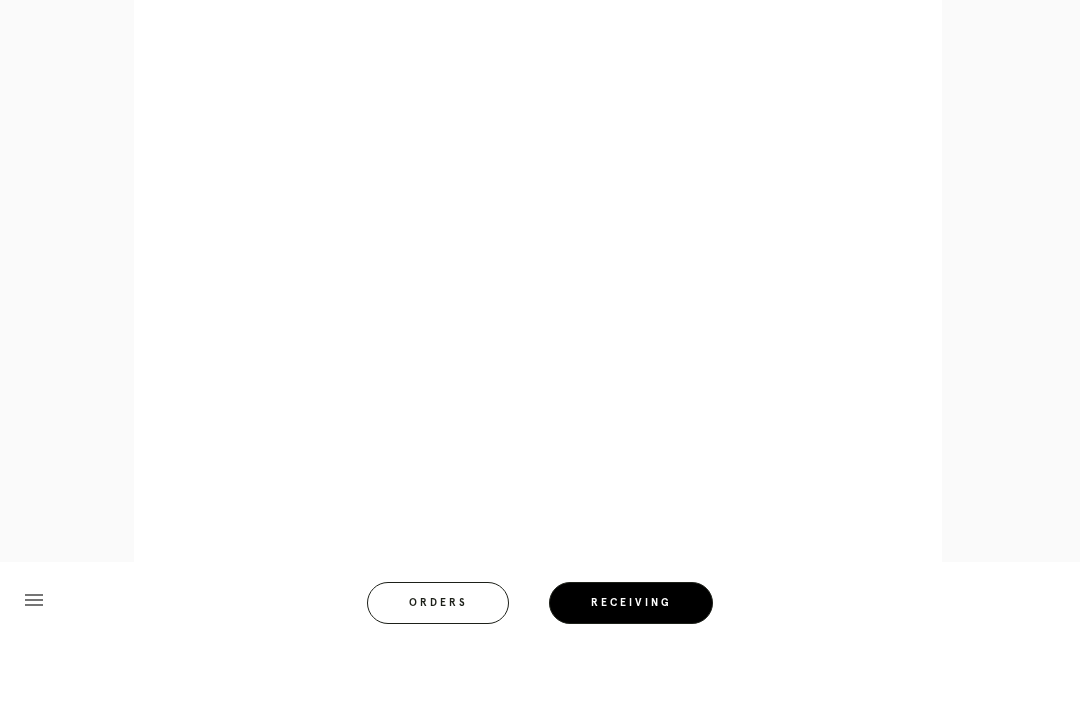 scroll, scrollTop: 974, scrollLeft: 0, axis: vertical 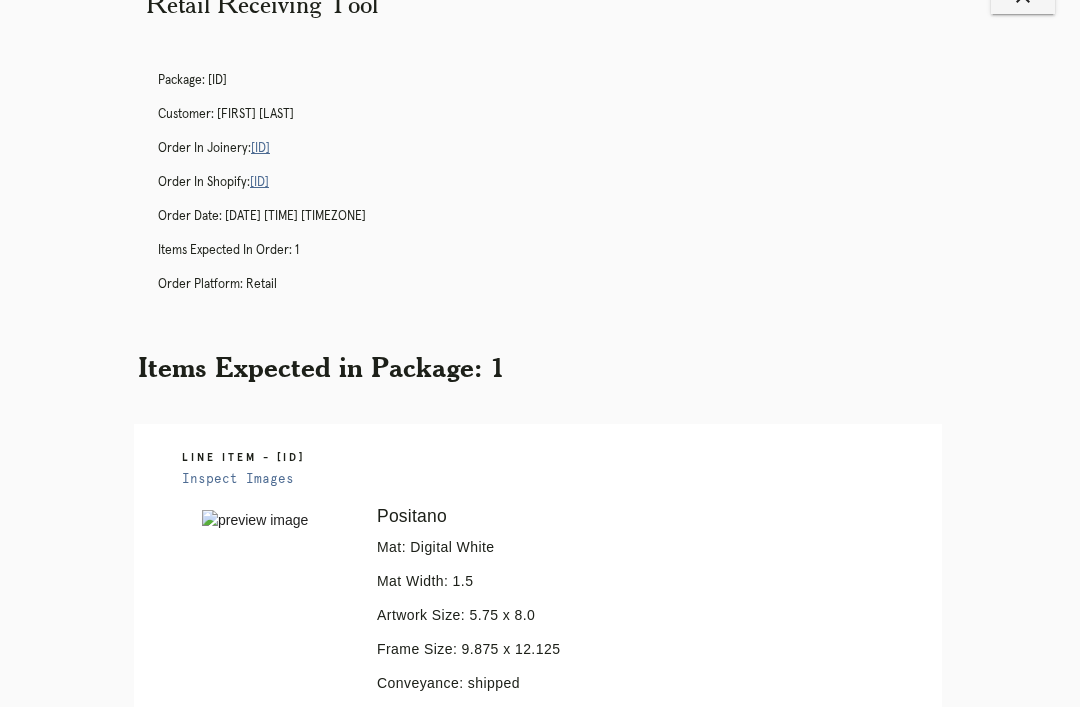 click on "[ID]" at bounding box center [260, 148] 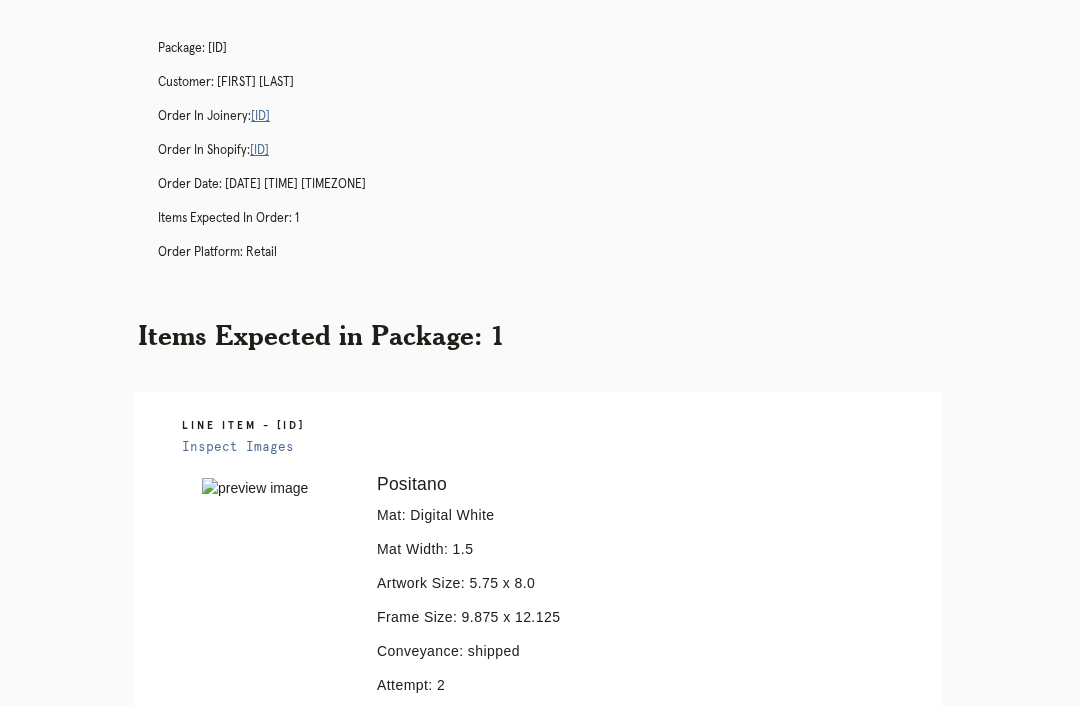 click on "Orders" at bounding box center (451, 1176) 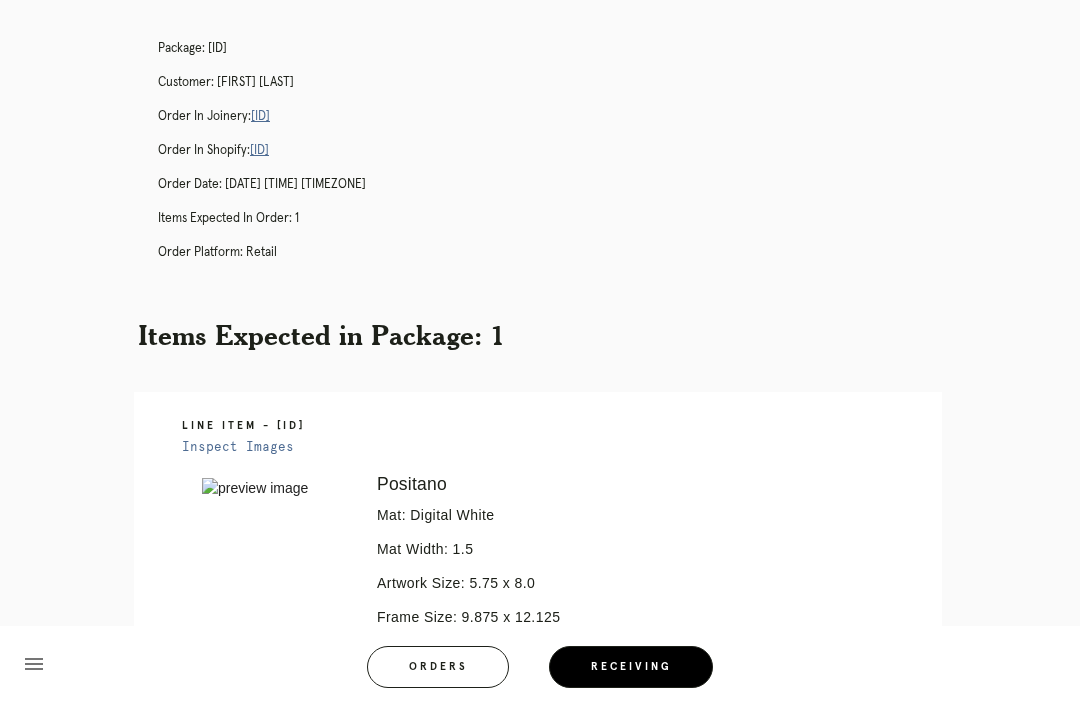 scroll, scrollTop: 64, scrollLeft: 0, axis: vertical 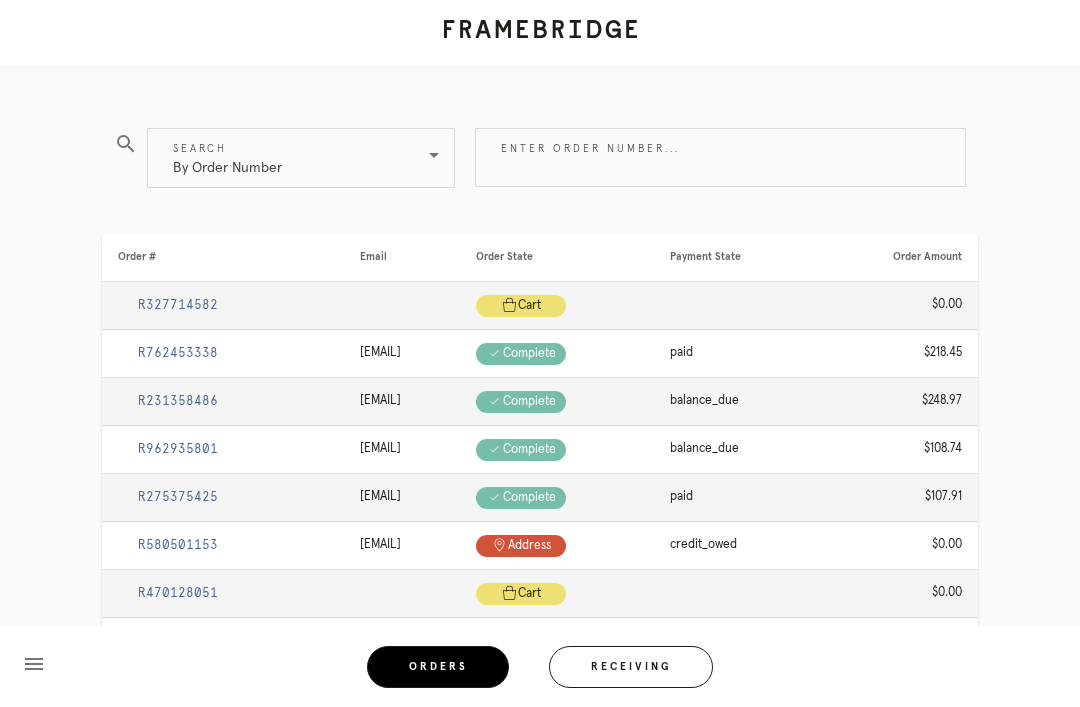 click on "Receiving" at bounding box center (631, 667) 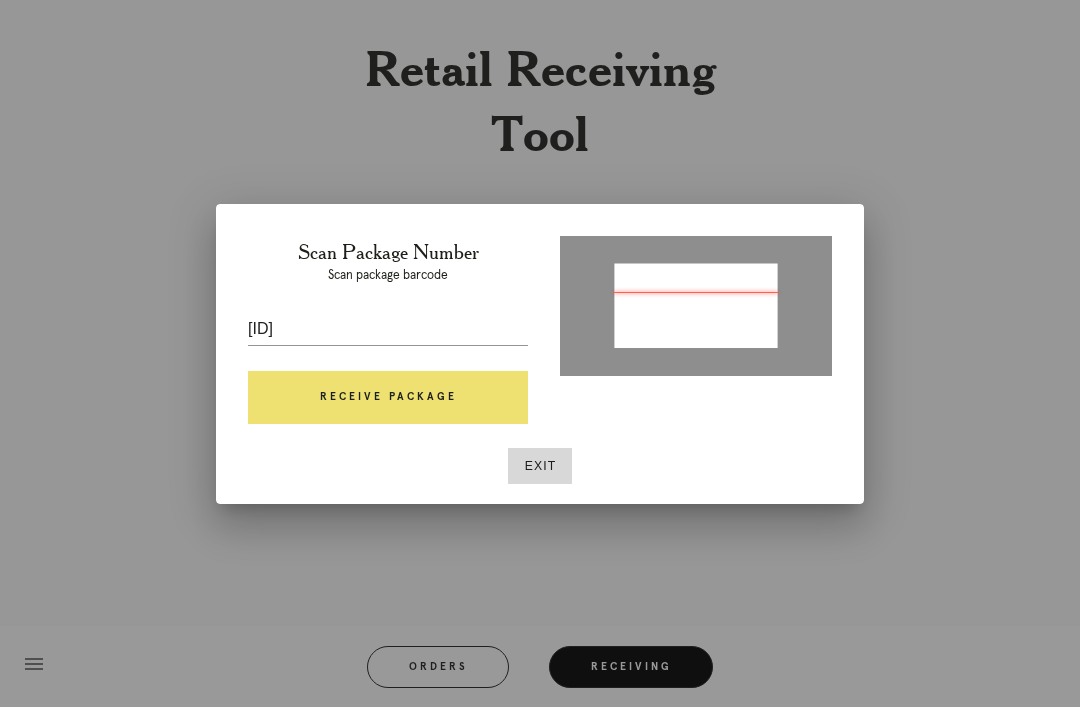 scroll, scrollTop: 58, scrollLeft: 0, axis: vertical 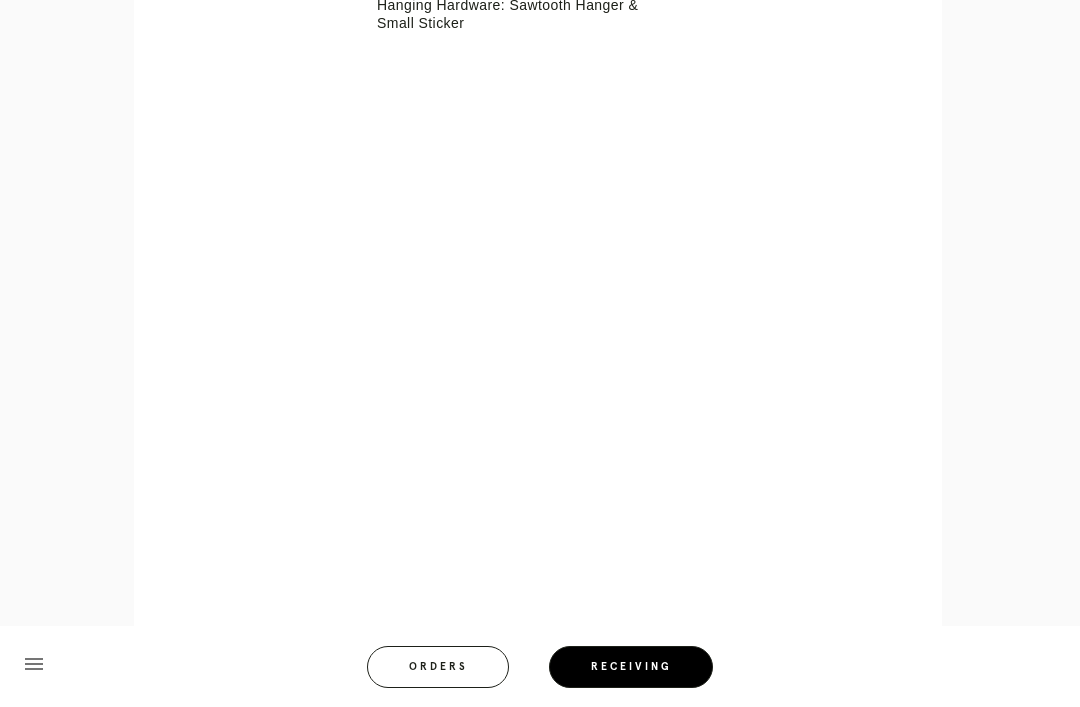 click on "Retail Receiving Tool   close   Package: [ID]   Customer: [FIRST] [LAST]
Order in Joinery:
[ID]
Order in Shopify:
[ID]
Order Date:
[DATE] [TIME] [TIMEZONE]
Items Expected in Order: 2   Order Platform: retail     Items Expected in Package:  1
Line Item - [ID]
Inspect Images
Error retreiving frame spec #[ID]
Ashford
Mat: No Mat
Mat Width: 0.0
Artwork Size:
10.625
x
14.0
Frame Size:
11.75
x
15.125
Conveyance: shipped
Hanging Hardware: Sawtooth Hanger & Small Sticker
menu
Orders
Receiving
Logged in as:   [EMAIL]   [CITY]
Logout" at bounding box center (540, -1) 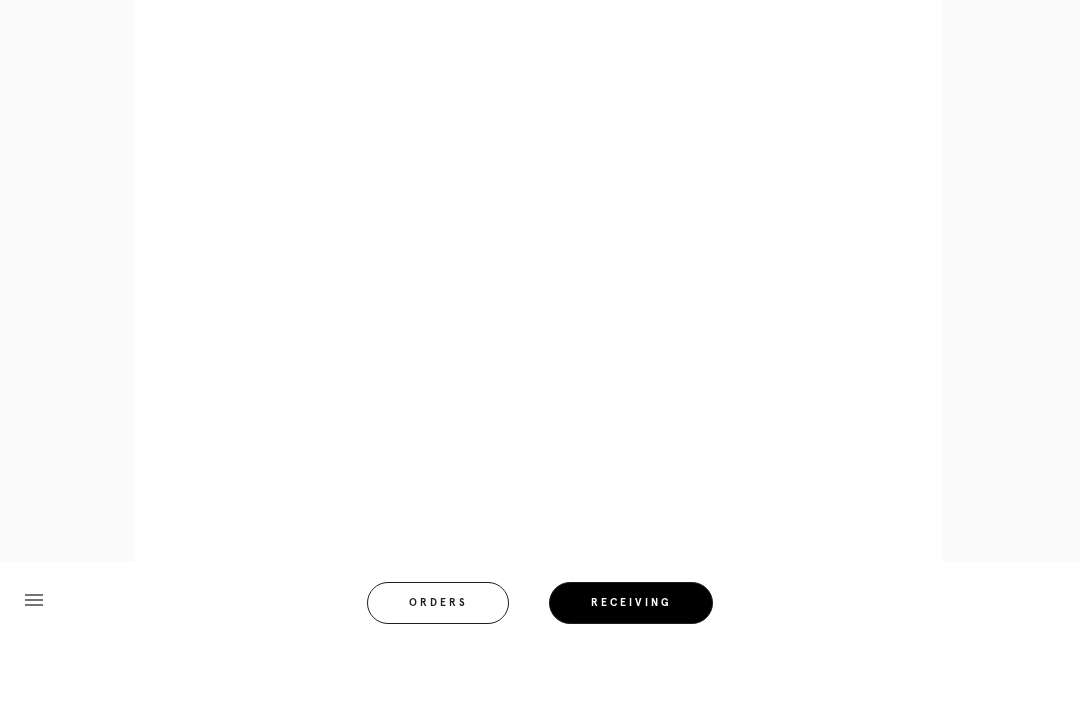 scroll, scrollTop: 922, scrollLeft: 0, axis: vertical 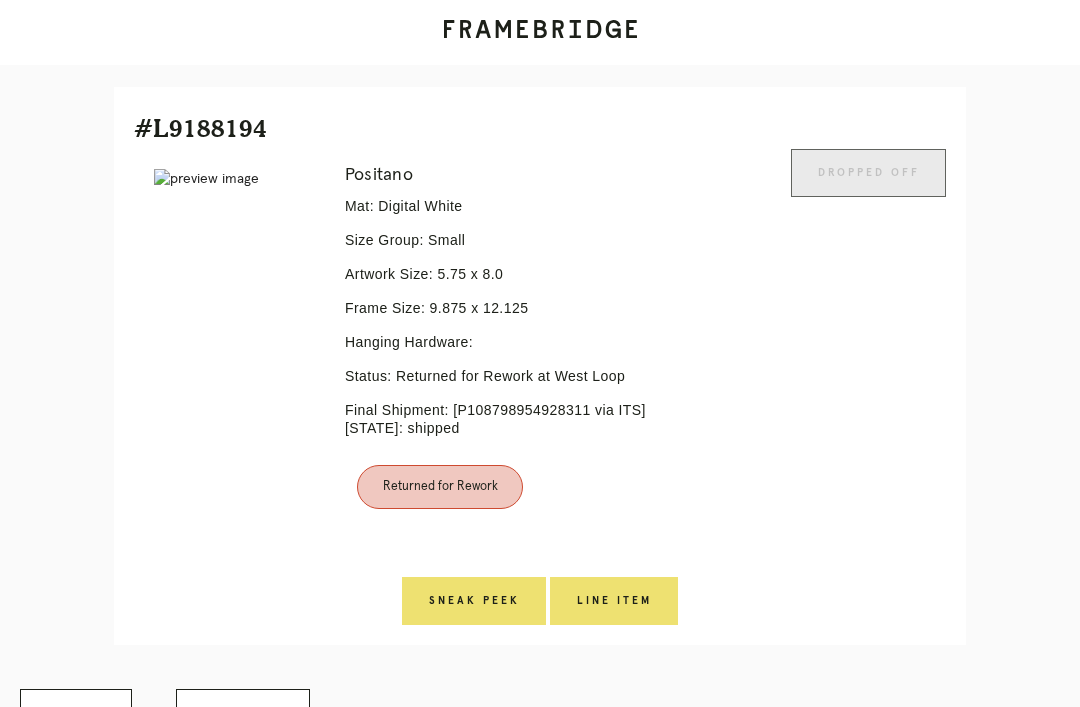 click on "Line Item" at bounding box center [474, 601] 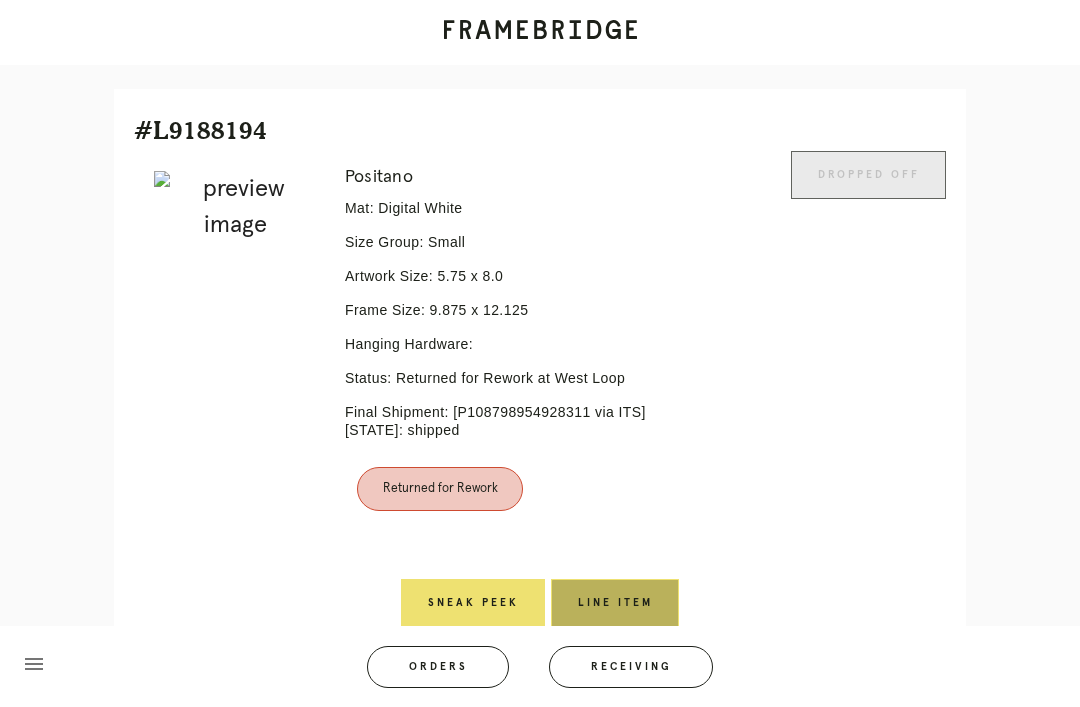 scroll, scrollTop: 0, scrollLeft: 0, axis: both 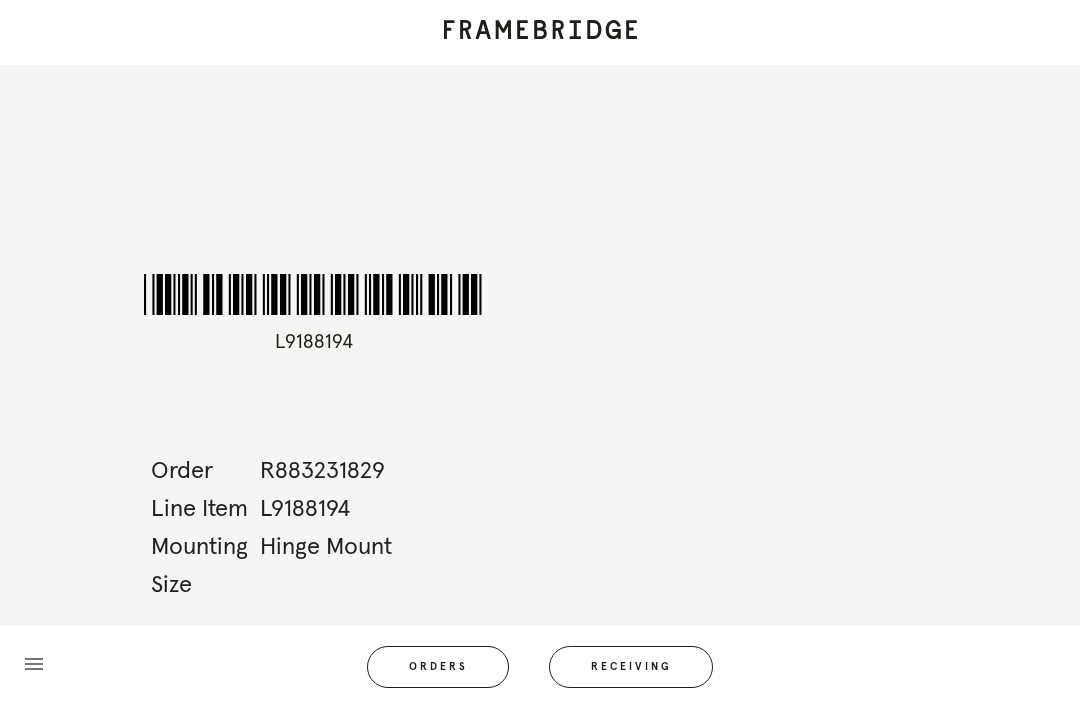 click on "Orders" at bounding box center (438, 667) 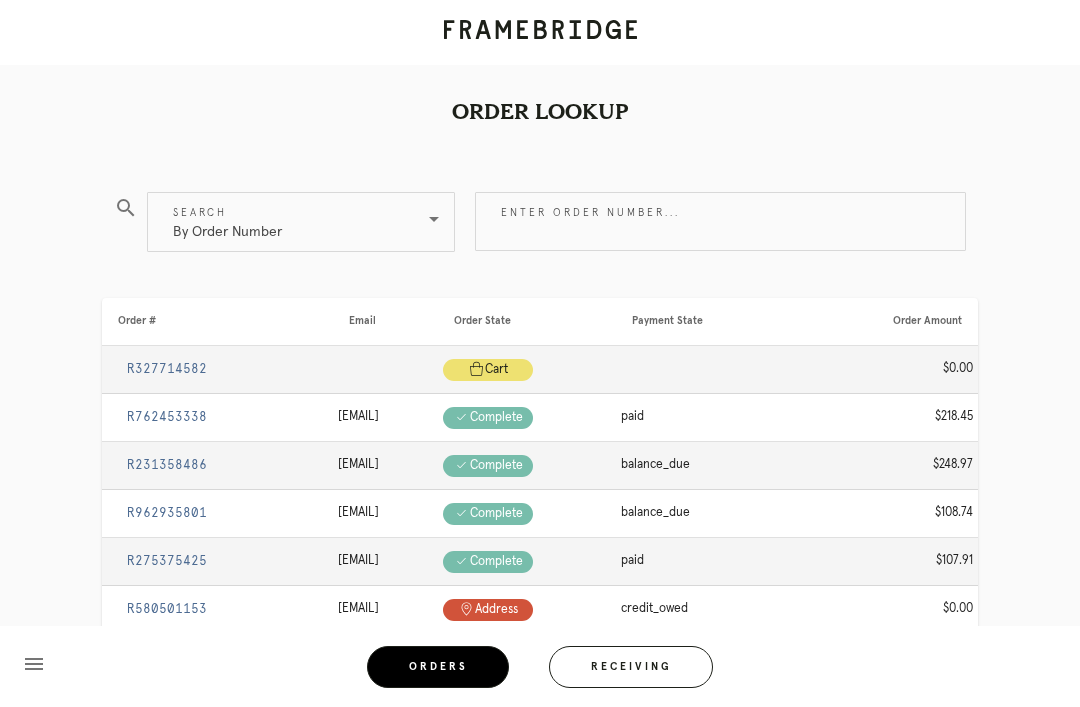 click on "Receiving" at bounding box center (631, 667) 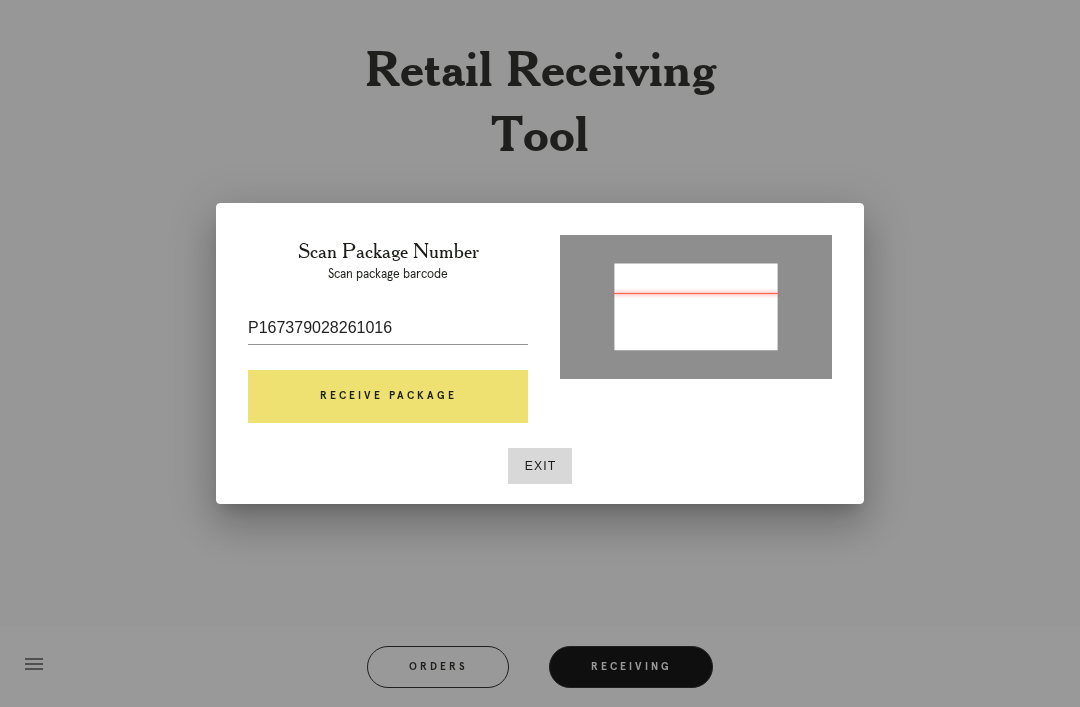 click on "Receive Package" at bounding box center (388, 397) 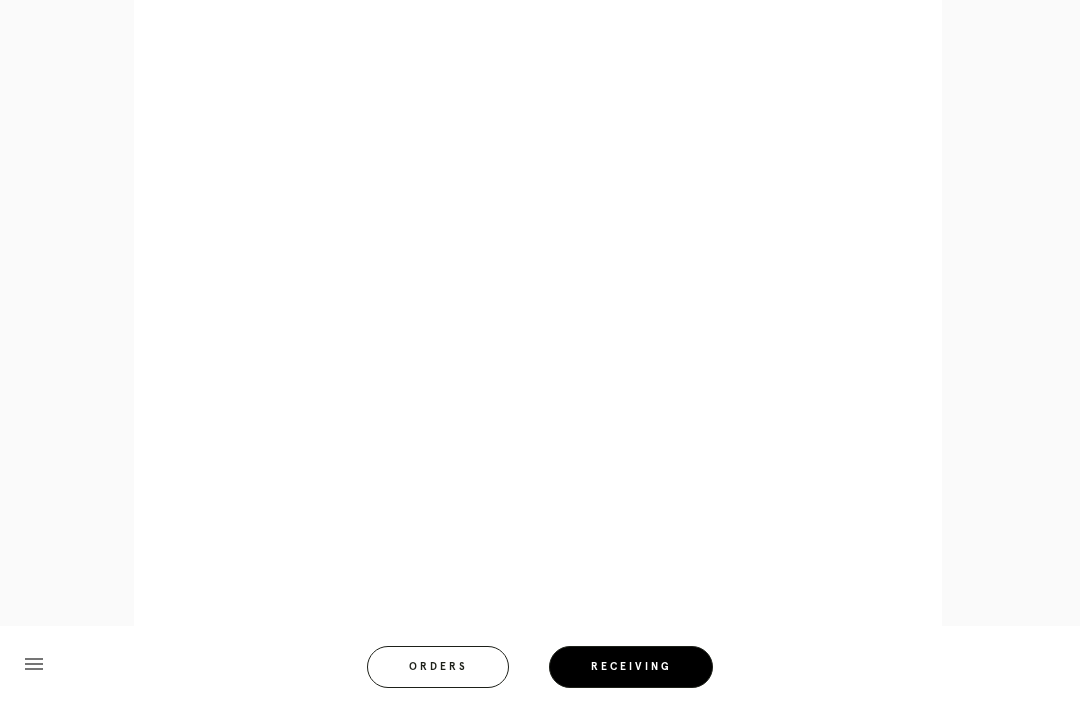 scroll, scrollTop: 872, scrollLeft: 0, axis: vertical 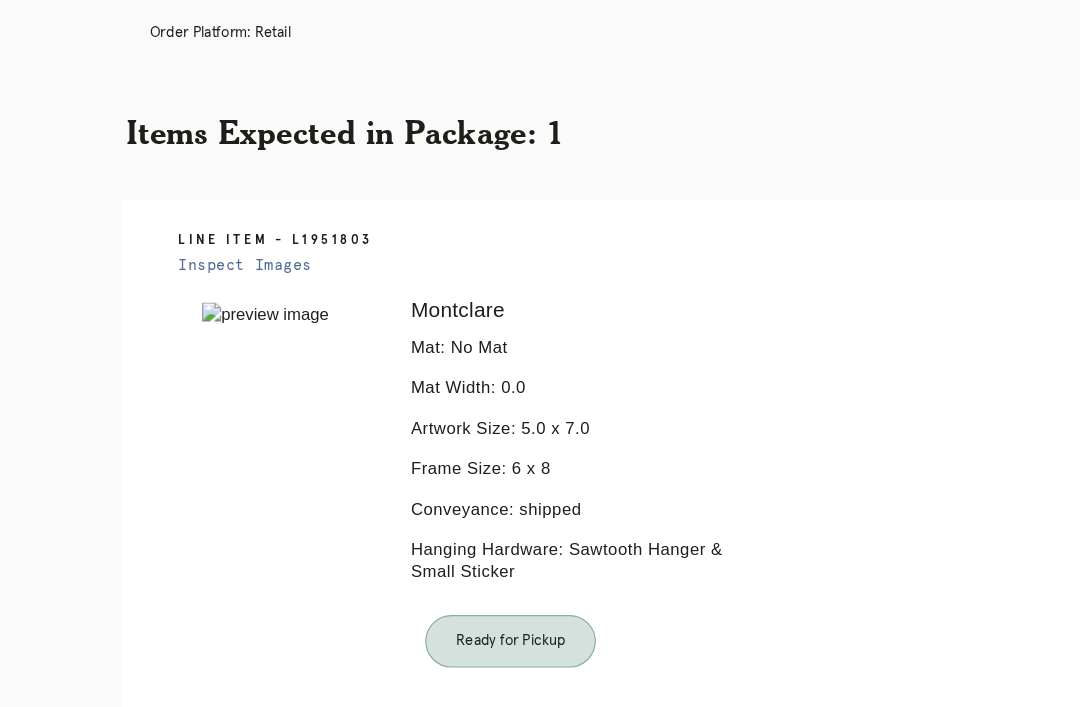 click on "Orders" at bounding box center [451, 835] 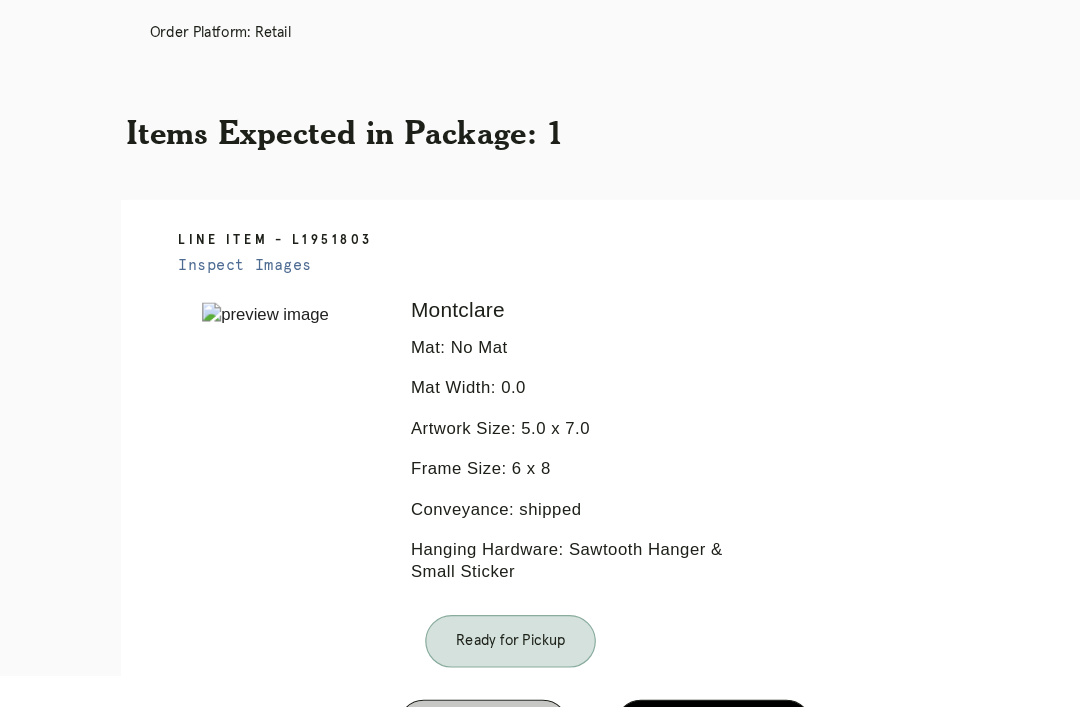 scroll, scrollTop: 64, scrollLeft: 0, axis: vertical 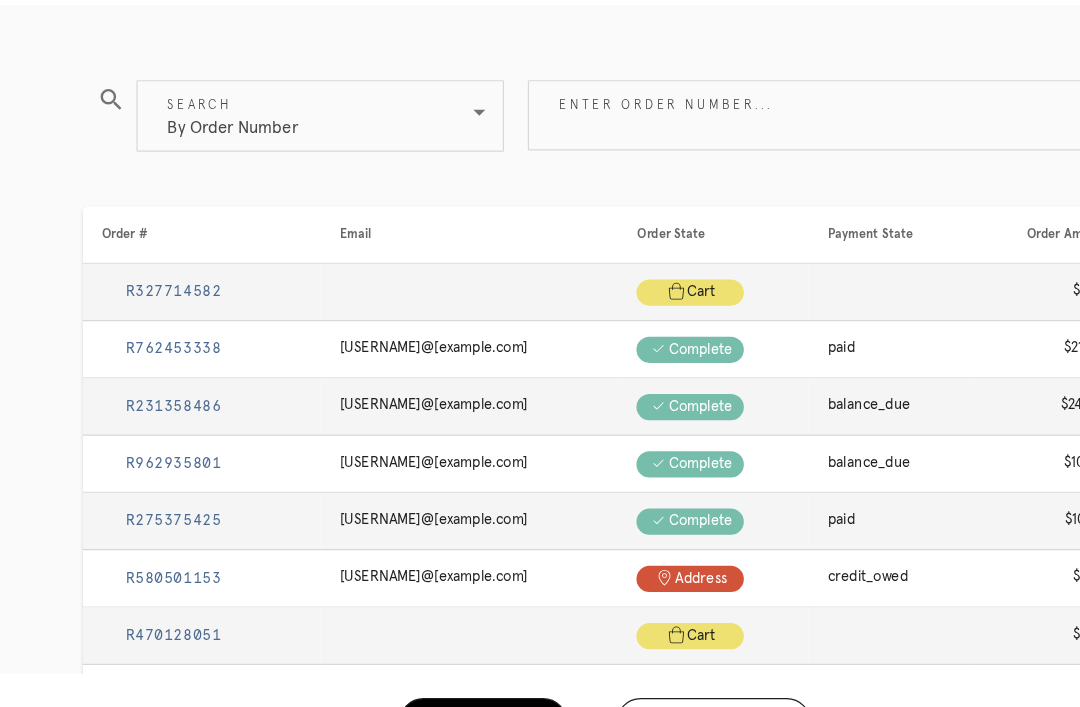 click on "Receiving" at bounding box center (631, 667) 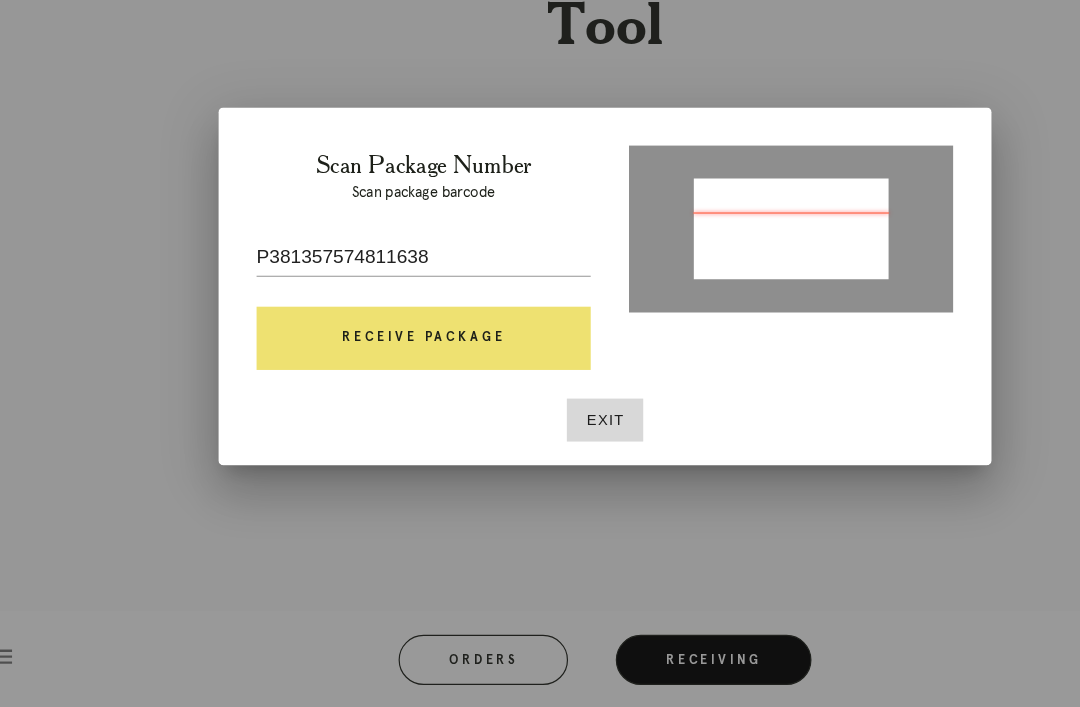 click on "Receive Package" at bounding box center (388, 398) 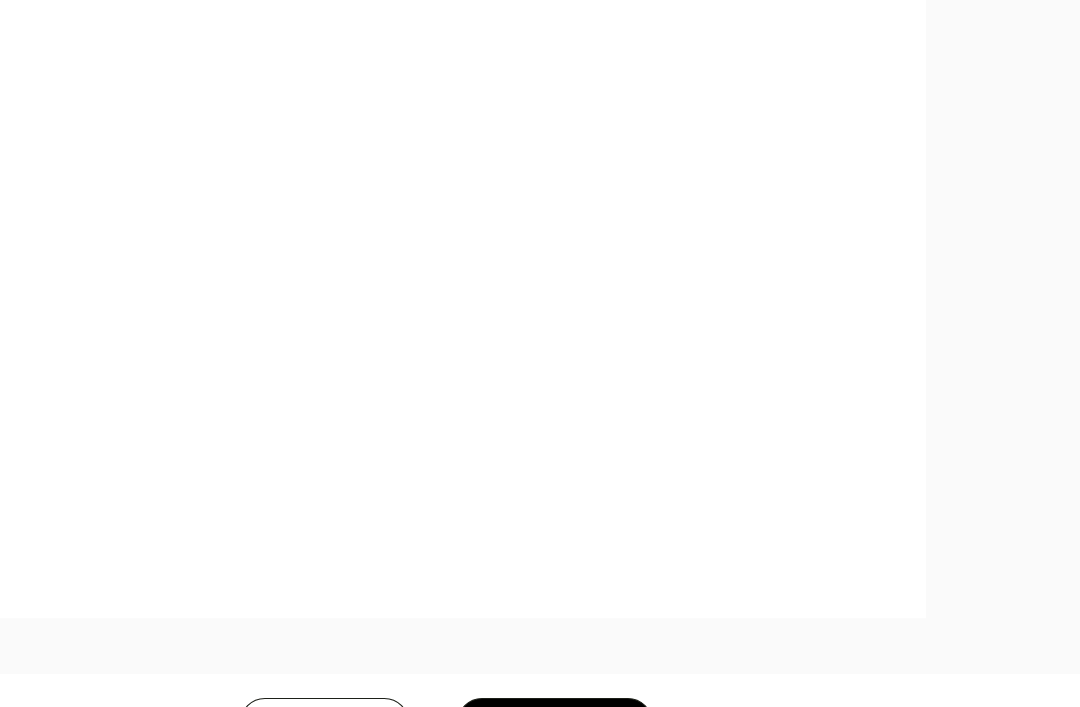 scroll, scrollTop: 922, scrollLeft: 0, axis: vertical 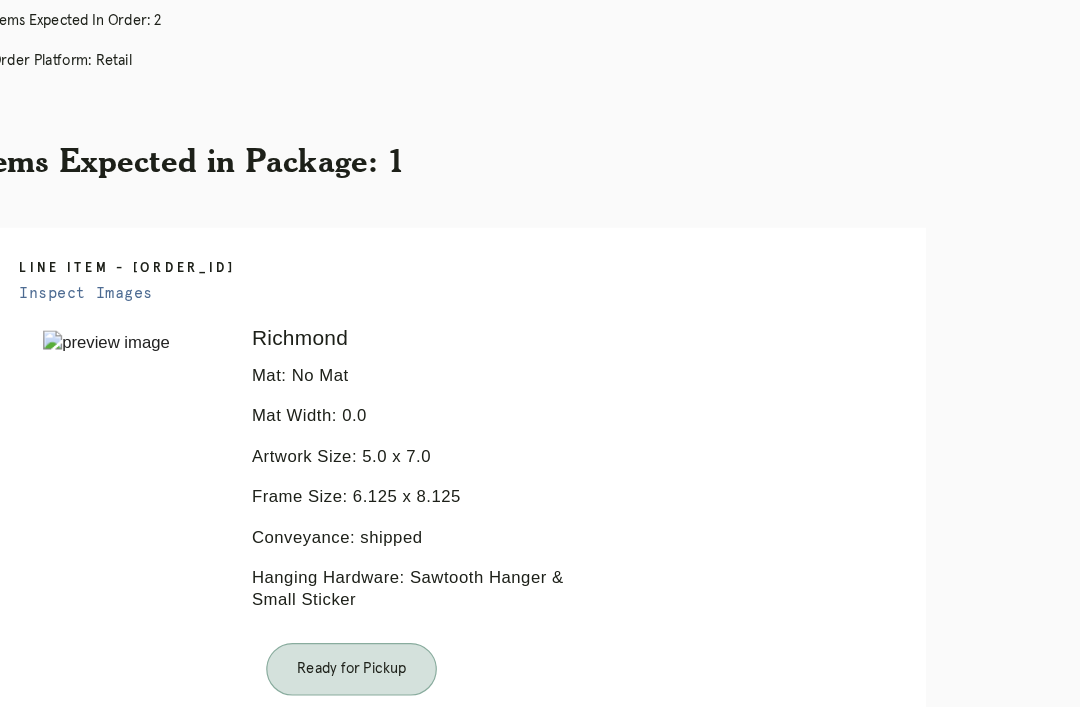 click on "Orders" at bounding box center [451, 914] 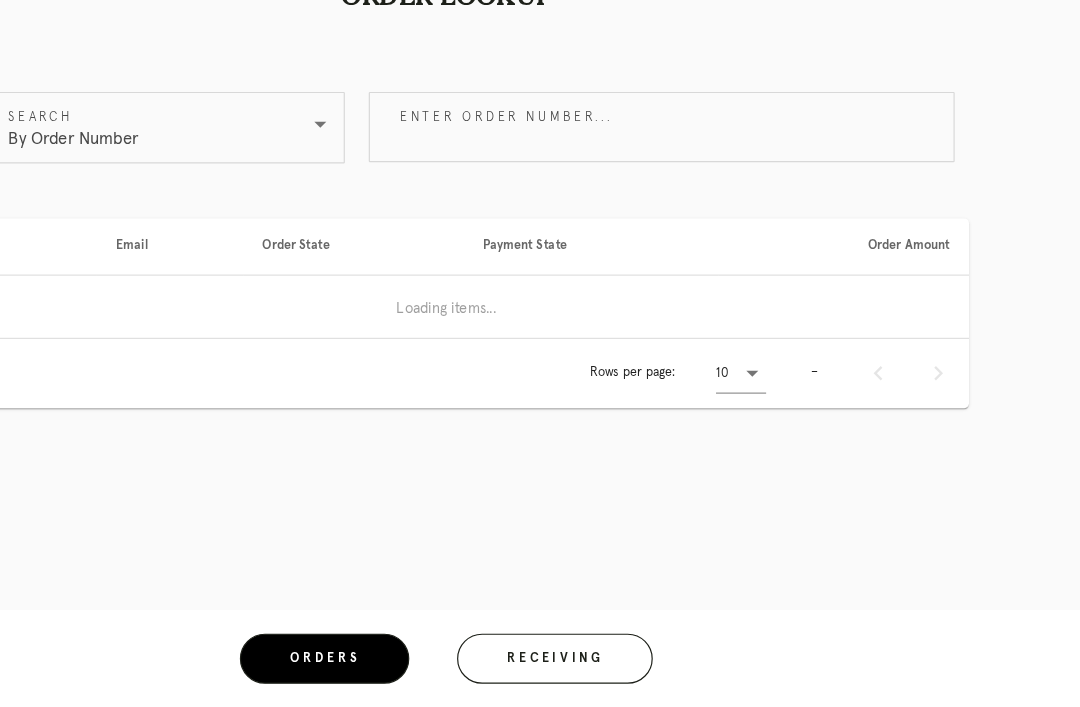click on "Receiving" at bounding box center [631, 667] 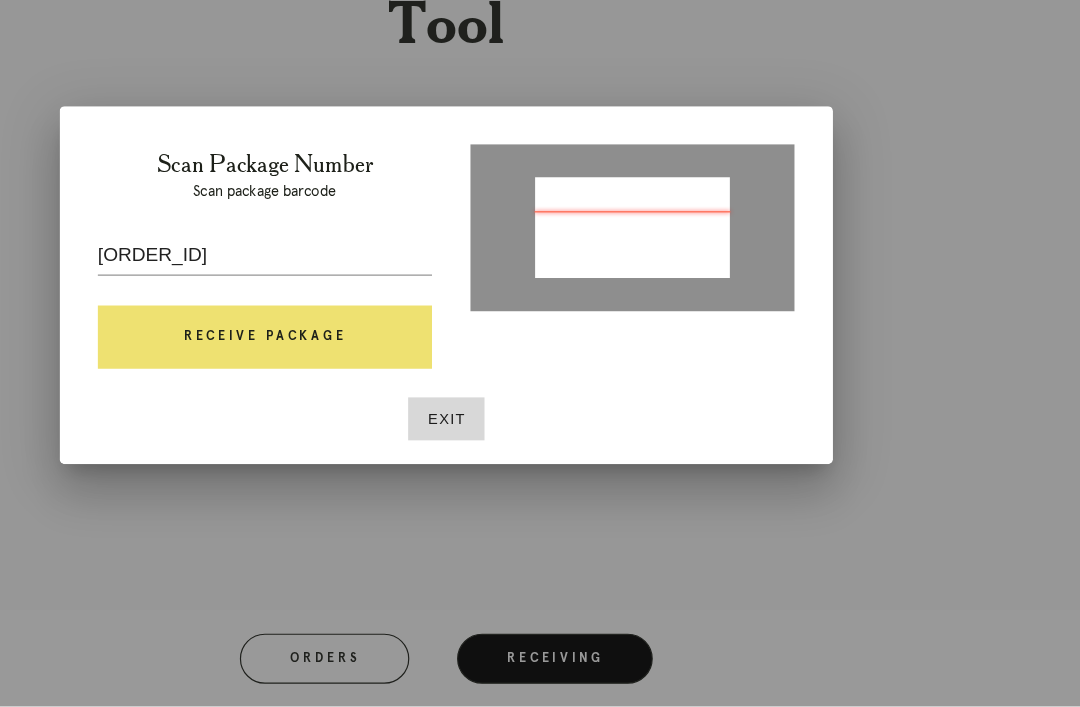 click on "Receive Package" at bounding box center (388, 398) 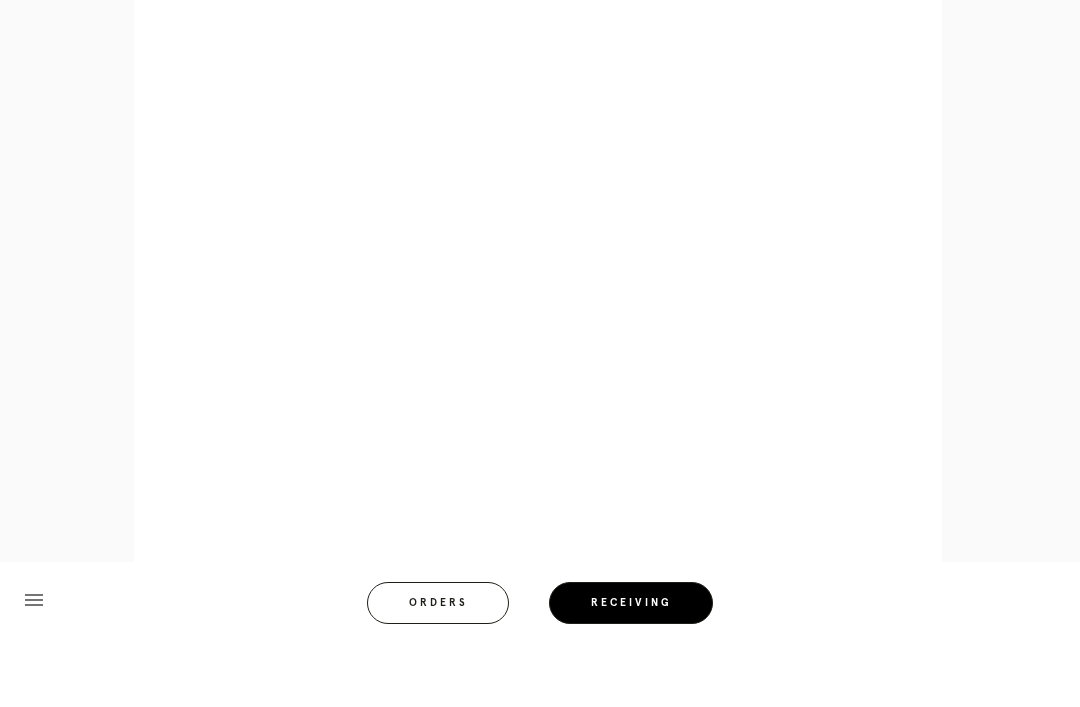 scroll, scrollTop: 922, scrollLeft: 0, axis: vertical 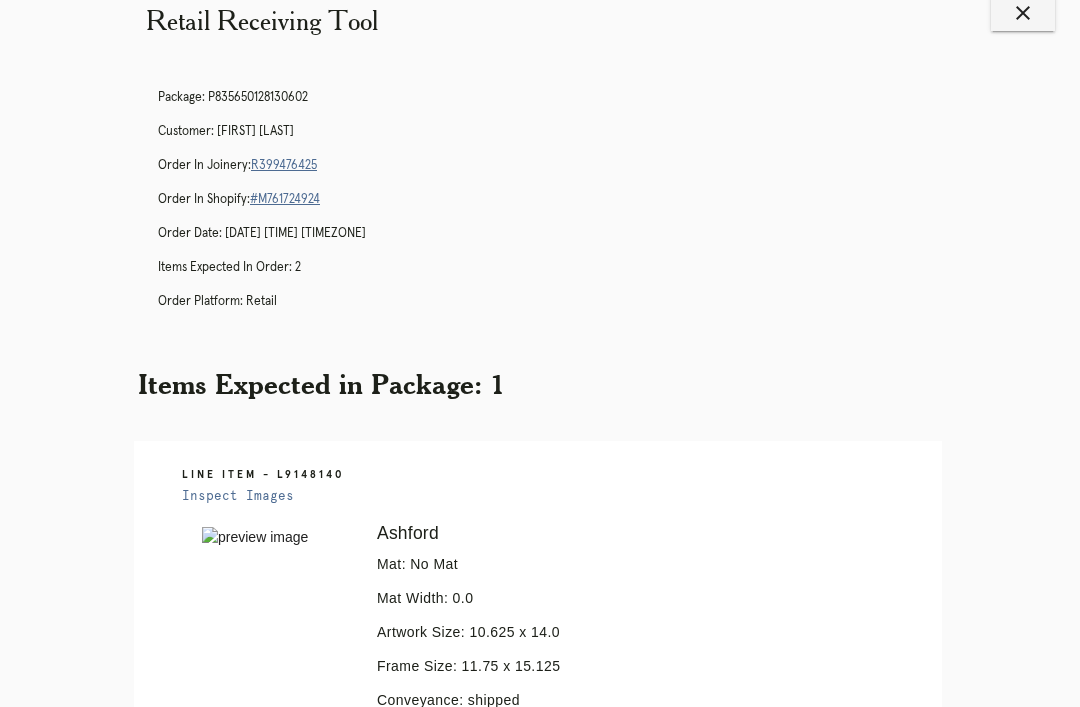 click on "R399476425" at bounding box center [284, 166] 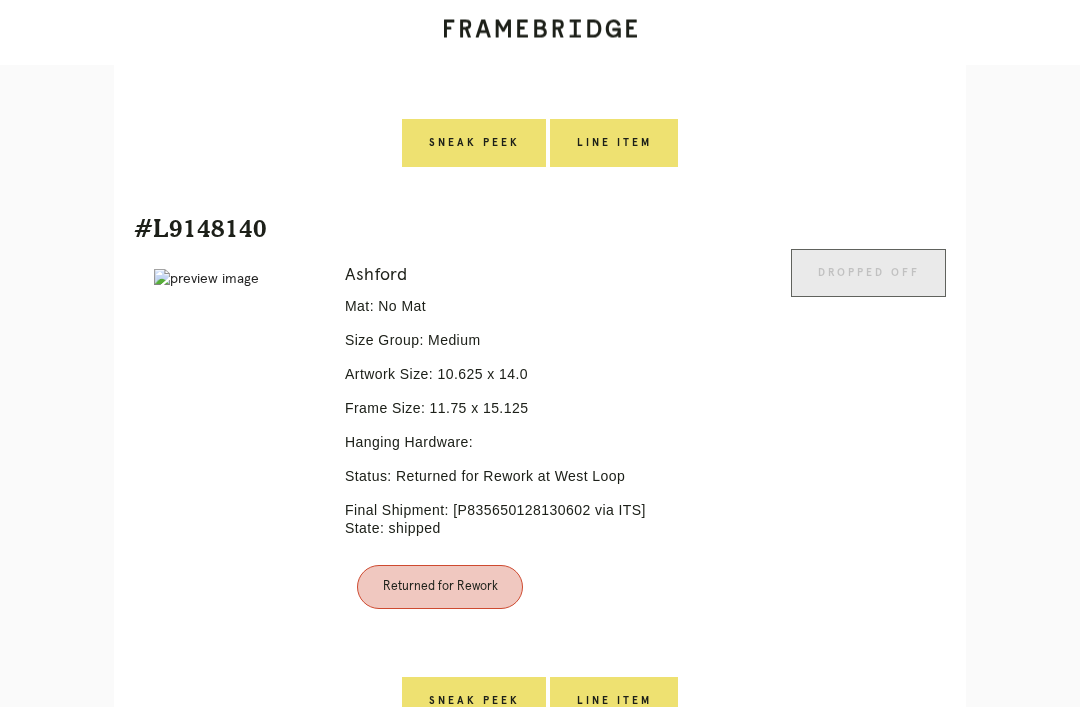 scroll, scrollTop: 904, scrollLeft: 0, axis: vertical 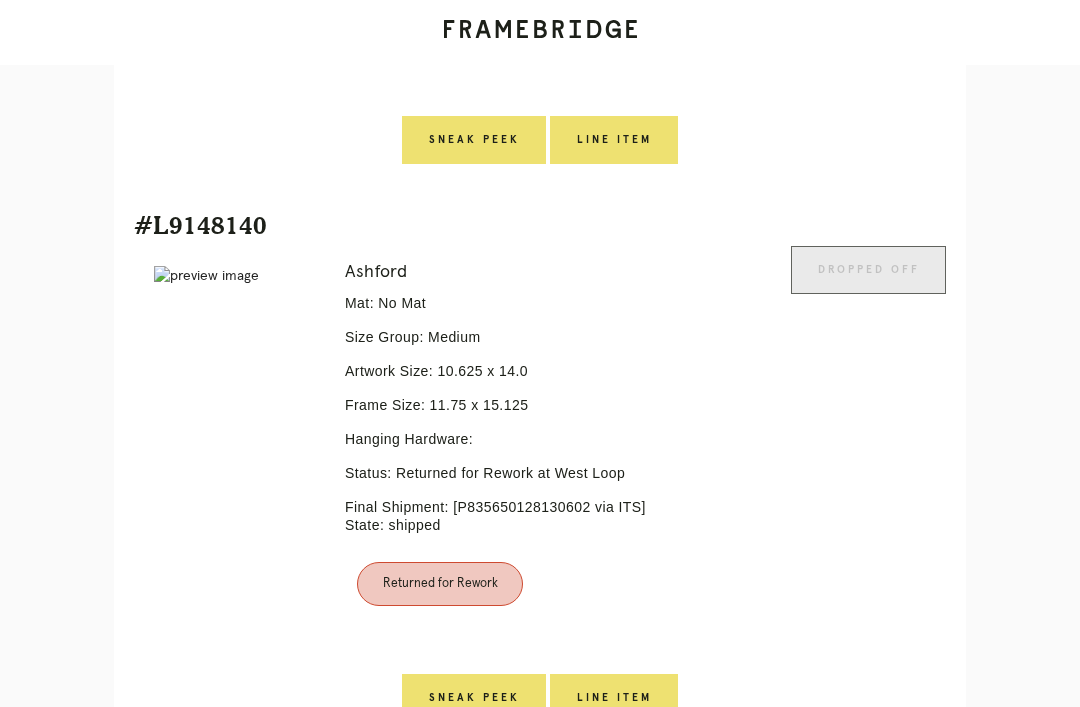 click on "Line Item" at bounding box center [474, 140] 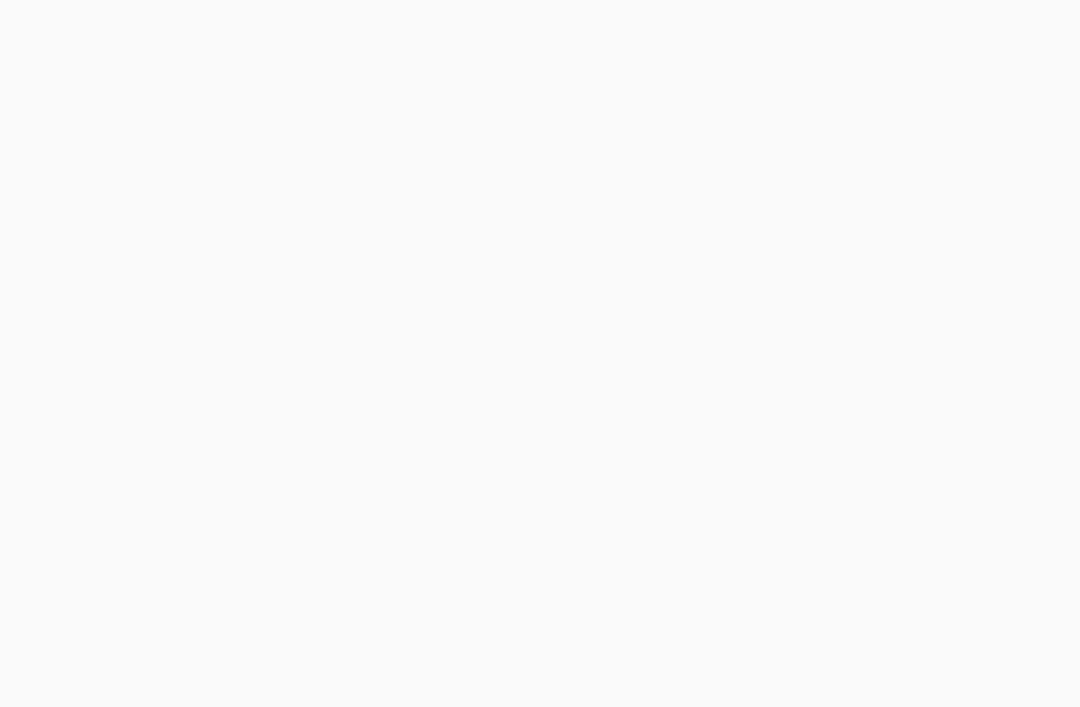 scroll, scrollTop: 0, scrollLeft: 0, axis: both 